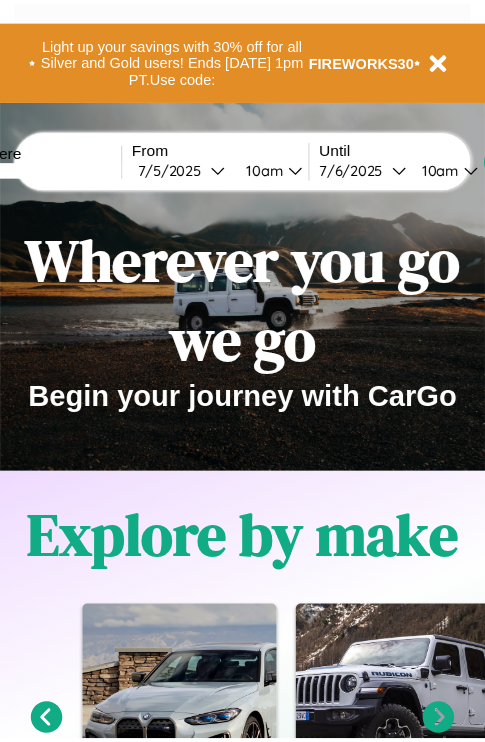 scroll, scrollTop: 0, scrollLeft: 0, axis: both 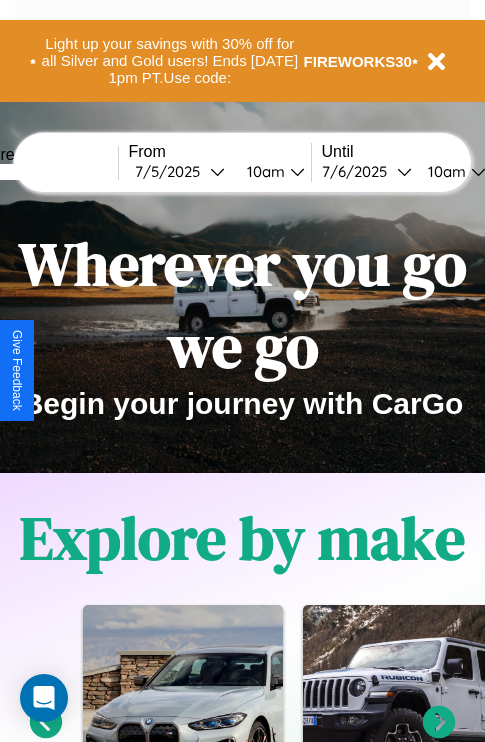 click at bounding box center [43, 172] 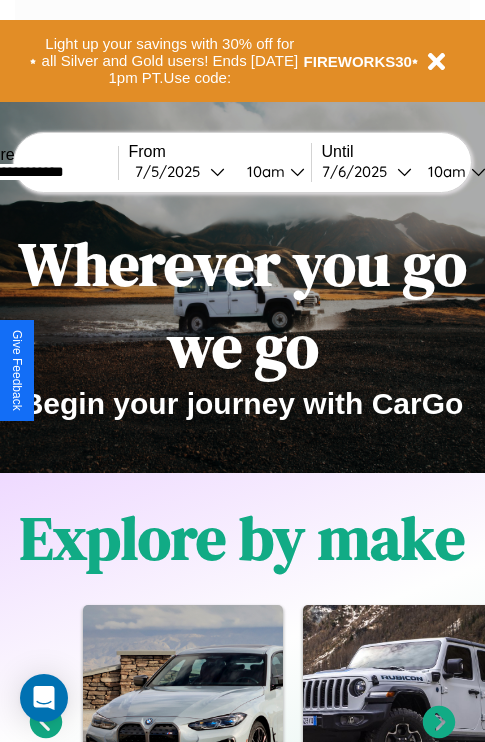 type on "**********" 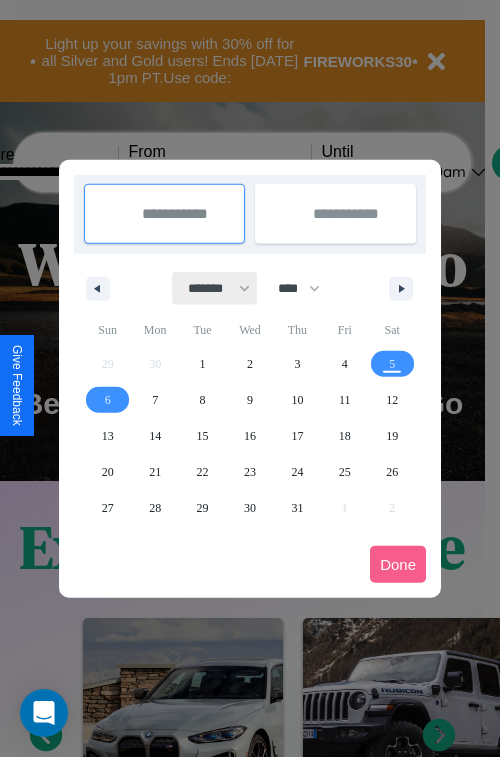 click on "******* ******** ***** ***** *** **** **** ****** ********* ******* ******** ********" at bounding box center [215, 288] 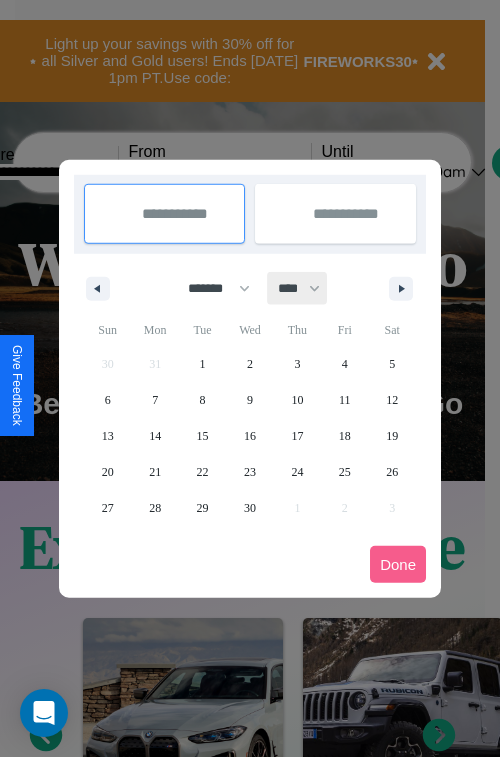 click on "**** **** **** **** **** **** **** **** **** **** **** **** **** **** **** **** **** **** **** **** **** **** **** **** **** **** **** **** **** **** **** **** **** **** **** **** **** **** **** **** **** **** **** **** **** **** **** **** **** **** **** **** **** **** **** **** **** **** **** **** **** **** **** **** **** **** **** **** **** **** **** **** **** **** **** **** **** **** **** **** **** **** **** **** **** **** **** **** **** **** **** **** **** **** **** **** **** **** **** **** **** **** **** **** **** **** **** **** **** **** **** **** **** **** **** **** **** **** **** **** ****" at bounding box center [298, 288] 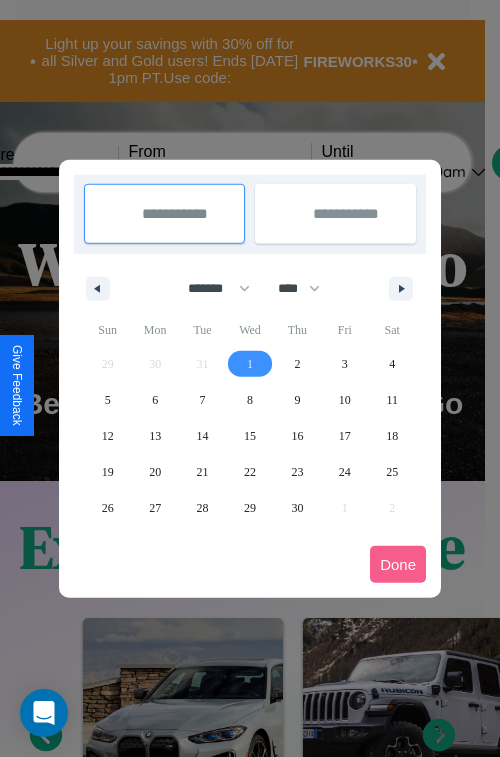 click on "1" at bounding box center (250, 364) 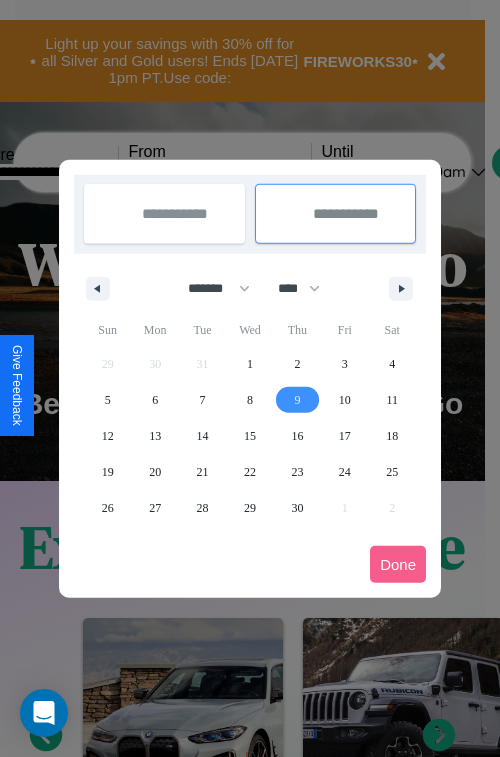 click on "9" at bounding box center (297, 400) 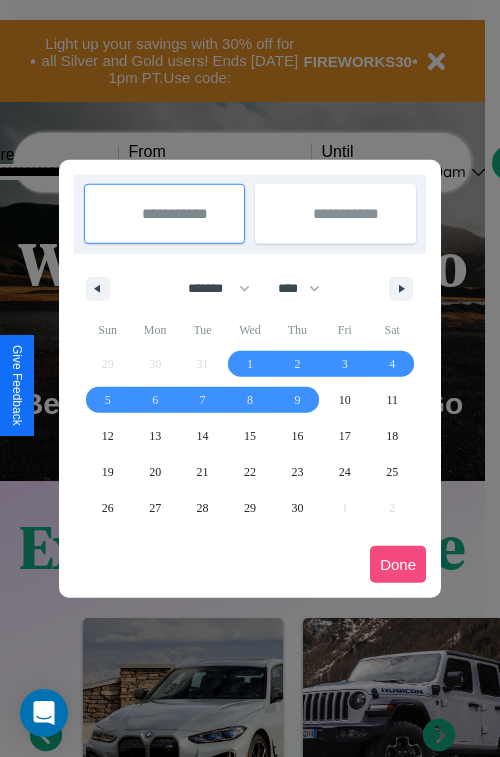 click on "Done" at bounding box center (398, 564) 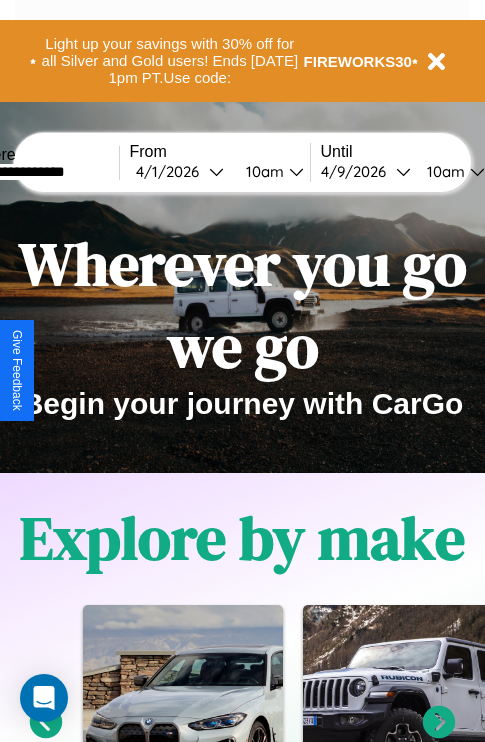 scroll, scrollTop: 0, scrollLeft: 67, axis: horizontal 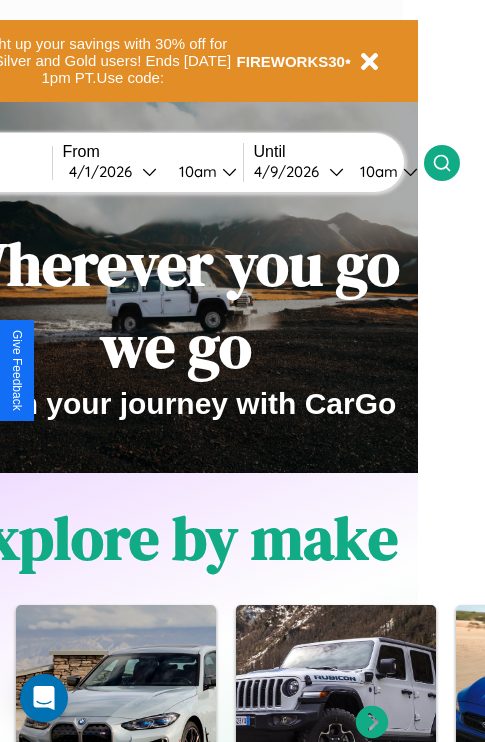 click 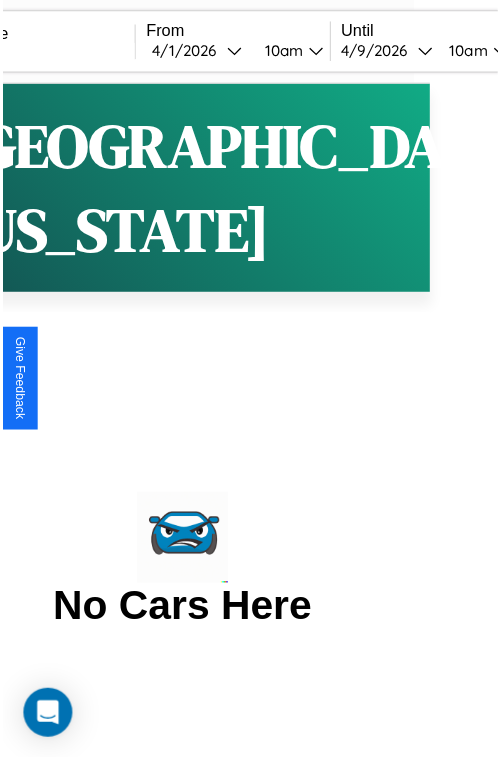 scroll, scrollTop: 0, scrollLeft: 0, axis: both 